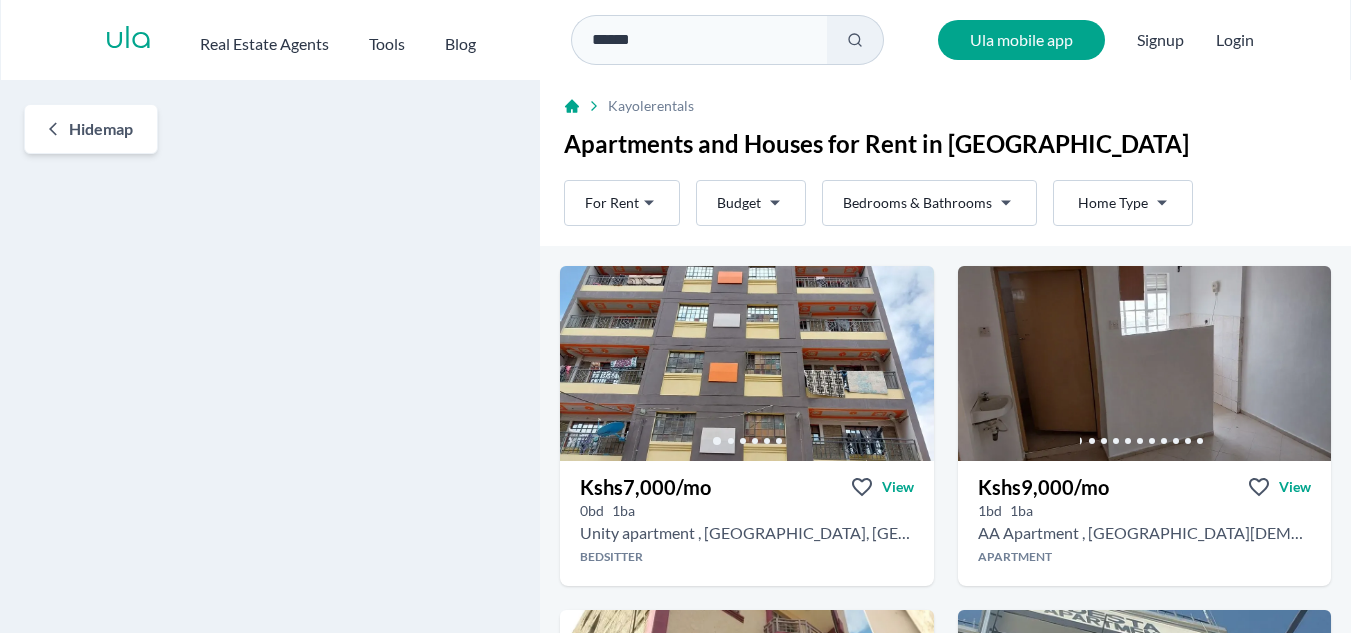 scroll, scrollTop: 0, scrollLeft: 0, axis: both 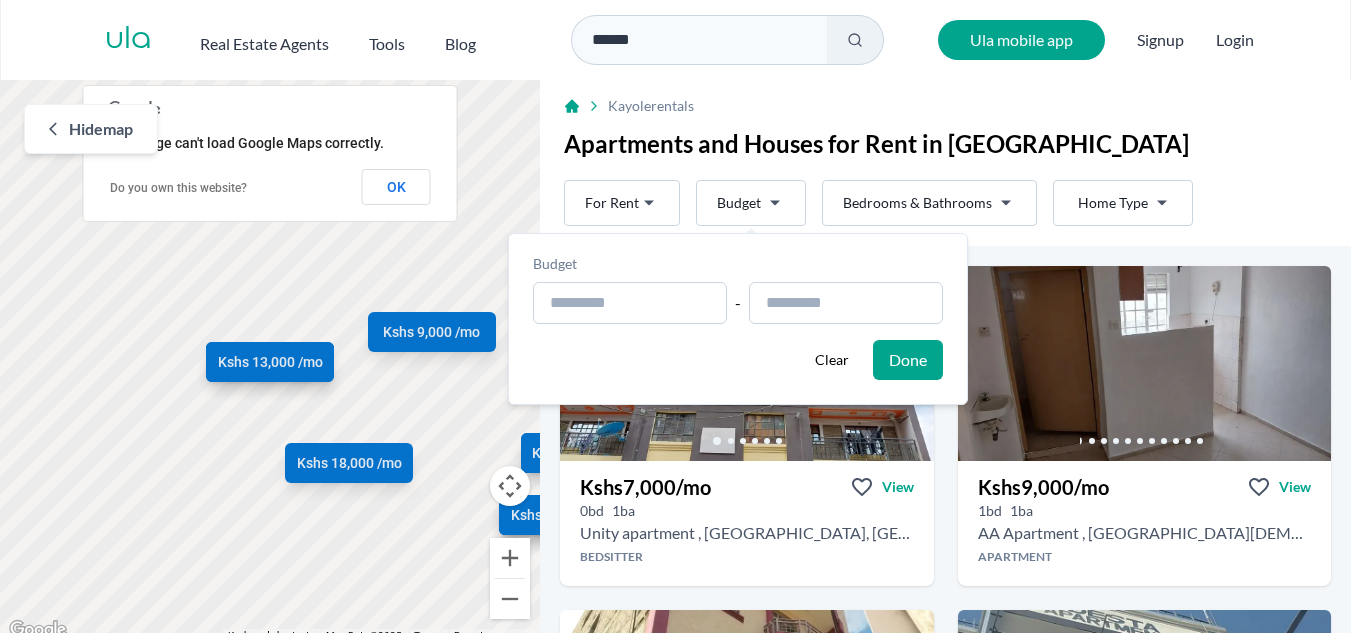 click on "Are you a real estate agent?   Reach more buyers and renters. Sign up Ula Homes App: Easy home search Explore more homes in the app Install ula Real Estate Agents Tools Blog ****** Ula mobile app Signup Login Map Rent For Rent Budget Bedrooms & Bathrooms   Type   Home Type Rent For Rent Budget   Type   Home Type Filter Hide  map   ← Move left → Move right ↑ Move up ↓ Move down + Zoom in - Zoom out Home Jump left by 75% End Jump right by 75% Page Up Jump up by 75% Page Down Jump down by 75% To navigate, press the arrow keys. Kshs   7,000 /mo Kshs   9,000 /mo Kshs   13,000 /mo Kshs   12,000 /mo Kshs   8,500 /mo Kshs   13,000 /mo Kshs   10,000 /mo Kshs   9,000 /mo Kshs   13,000 /mo Kshs   13,000 /mo Kshs   18,000 /mo Keyboard shortcuts Map Data Map Data ©2025 Map data ©2025 100 m  Click to toggle between metric and imperial units Terms Report a map error This page can't load Google Maps correctly. Do you own this website? OK Kayole  rentals Apartments and Houses for Rent in [GEOGRAPHIC_DATA] Rent For Rent Budget" at bounding box center (683, 321) 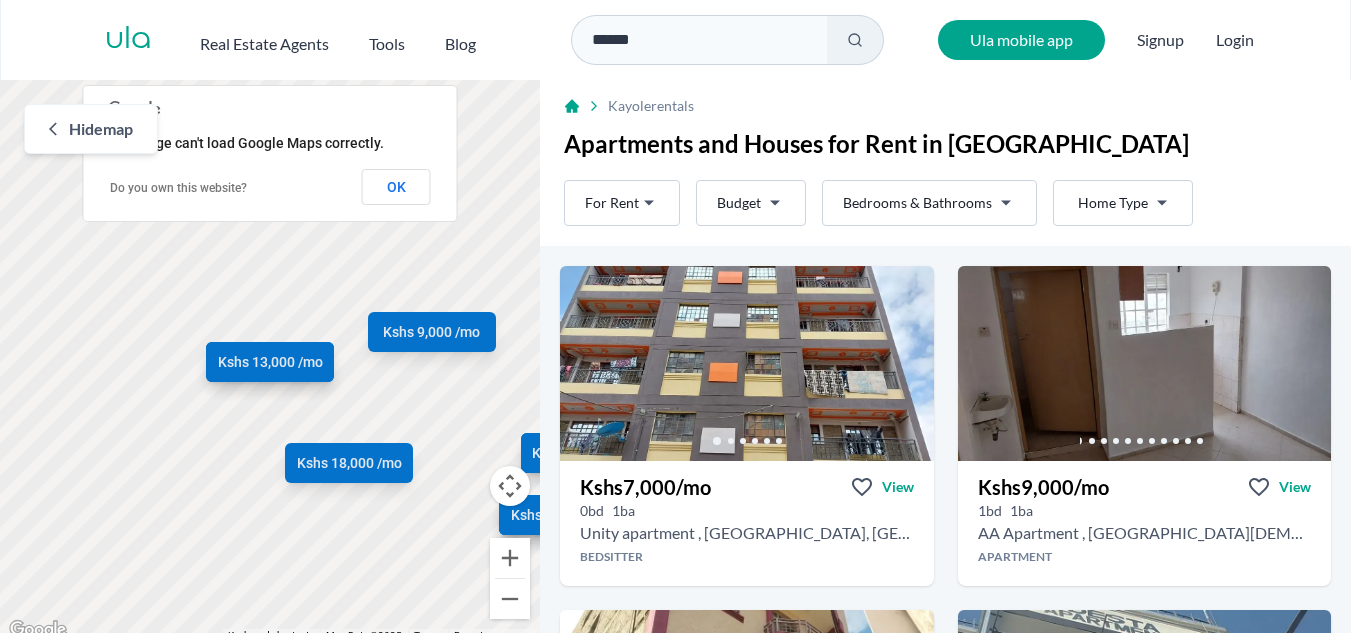 click on "Are you a real estate agent?   Reach more buyers and renters. Sign up Ula Homes App: Easy home search Explore more homes in the app Install ula Real Estate Agents Tools Blog ****** Ula mobile app Signup Login Map Rent For Rent Budget Bedrooms & Bathrooms   Type   Home Type Rent For Rent Budget   Type   Home Type Filter Hide  map   ← Move left → Move right ↑ Move up ↓ Move down + Zoom in - Zoom out Home Jump left by 75% End Jump right by 75% Page Up Jump up by 75% Page Down Jump down by 75% To navigate, press the arrow keys. Kshs   7,000 /mo Kshs   9,000 /mo Kshs   13,000 /mo Kshs   12,000 /mo Kshs   8,500 /mo Kshs   13,000 /mo Kshs   10,000 /mo Kshs   9,000 /mo Kshs   13,000 /mo Kshs   13,000 /mo Kshs   18,000 /mo Keyboard shortcuts Map Data Map Data ©2025 Map data ©2025 100 m  Click to toggle between metric and imperial units Terms Report a map error This page can't load Google Maps correctly. Do you own this website? OK Kayole  rentals Apartments and Houses for Rent in [GEOGRAPHIC_DATA] Rent For Rent Budget" at bounding box center (675, 321) 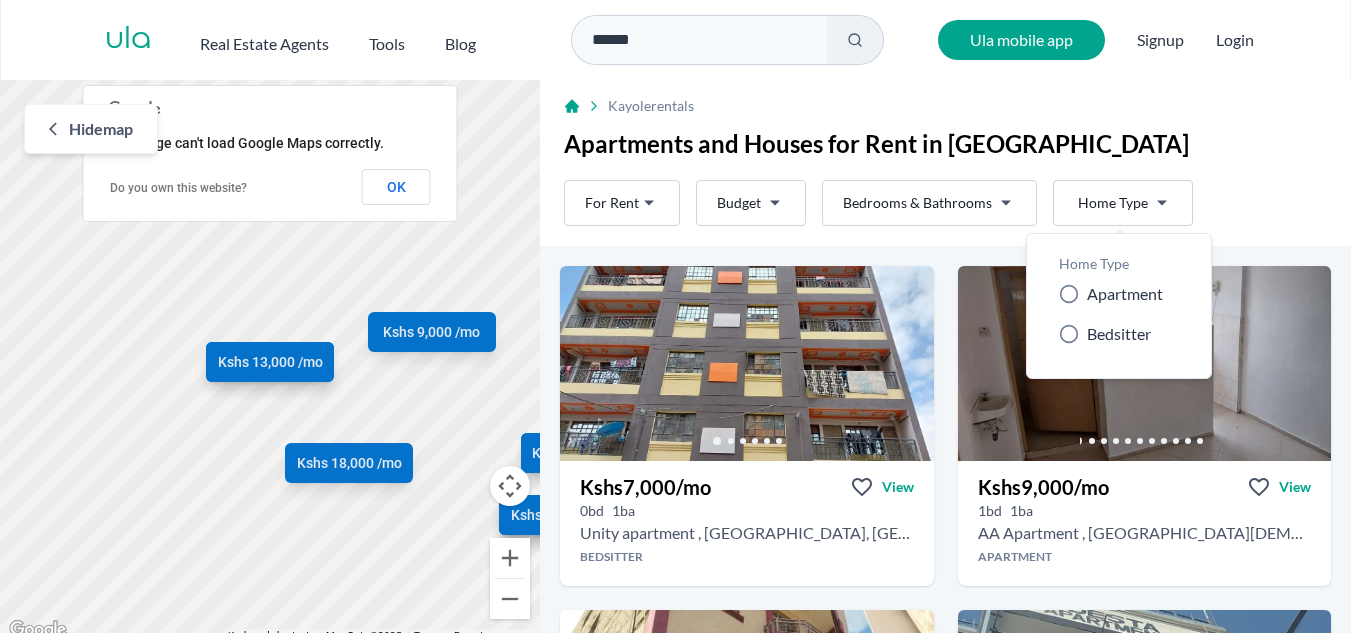 click on "Are you a real estate agent?   Reach more buyers and renters. Sign up Ula Homes App: Easy home search Explore more homes in the app Install ula Real Estate Agents Tools Blog ****** Ula mobile app Signup Login Map Rent For Rent Budget Bedrooms & Bathrooms   Type   Home Type Rent For Rent Budget   Type   Home Type Filter Hide  map   ← Move left → Move right ↑ Move up ↓ Move down + Zoom in - Zoom out Home Jump left by 75% End Jump right by 75% Page Up Jump up by 75% Page Down Jump down by 75% To navigate, press the arrow keys. Kshs   7,000 /mo Kshs   9,000 /mo Kshs   13,000 /mo Kshs   12,000 /mo Kshs   8,500 /mo Kshs   13,000 /mo Kshs   10,000 /mo Kshs   9,000 /mo Kshs   13,000 /mo Kshs   13,000 /mo Kshs   18,000 /mo Keyboard shortcuts Map Data Map Data ©2025 Map data ©2025 100 m  Click to toggle between metric and imperial units Terms Report a map error This page can't load Google Maps correctly. Do you own this website? OK Kayole  rentals Apartments and Houses for Rent in [GEOGRAPHIC_DATA] Rent For Rent Budget" at bounding box center (683, 321) 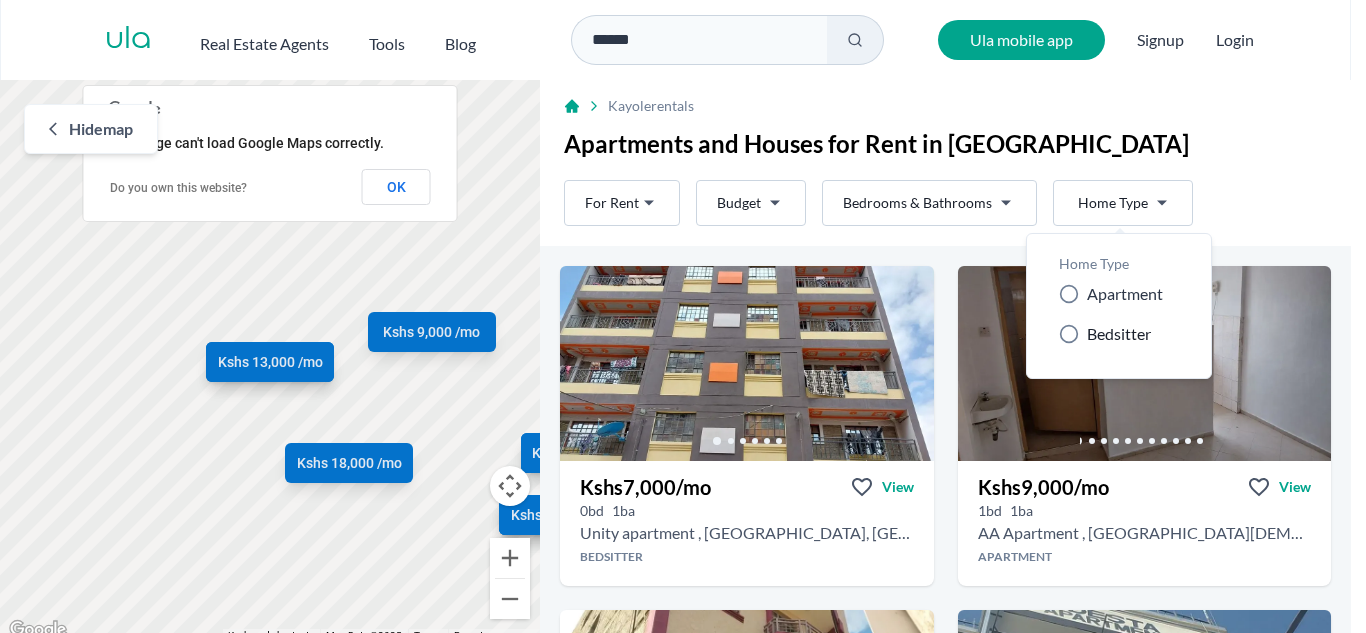 click on "Bedsitter" at bounding box center (1119, 334) 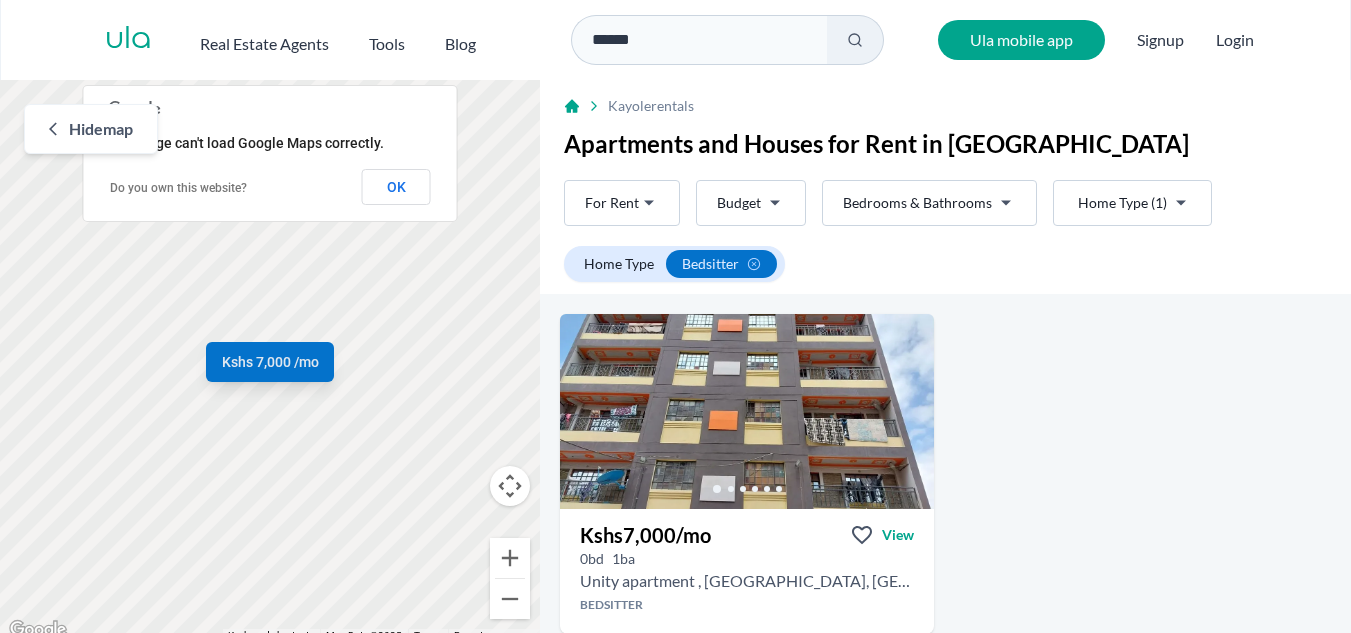 click on "Are you a real estate agent?   Reach more buyers and renters. Sign up Ula Homes App: Easy home search Explore more homes in the app Install ula Real Estate Agents Tools Blog ****** Ula mobile app Signup Login Map Rent For Rent Budget Bedrooms & Bathrooms   Type (1)   Home Type (1) Rent For Rent Budget   Type (1)   Home Type (1) Filter Home Type bedsitter Hide  map   ← Move left → Move right ↑ Move up ↓ Move down + Zoom in - Zoom out Home Jump left by 75% End Jump right by 75% Page Up Jump up by 75% Page Down Jump down by 75% To navigate, press the arrow keys. Kshs   7,000 /mo Keyboard shortcuts Map Data Map Data ©2025 Map data ©2025 100 m  Click to toggle between metric and imperial units Terms Report a map error This page can't load Google Maps correctly. Do you own this website? OK Kayole  rentals Apartments and Houses for Rent in Kayole Rent For Rent Budget Bedrooms & Bathrooms   Type (1)   Home Type (1) Rent For Rent Budget   Type (1)   Home Type (1) Filter Home Type bedsitter  Contact [DATE]!" at bounding box center [675, 321] 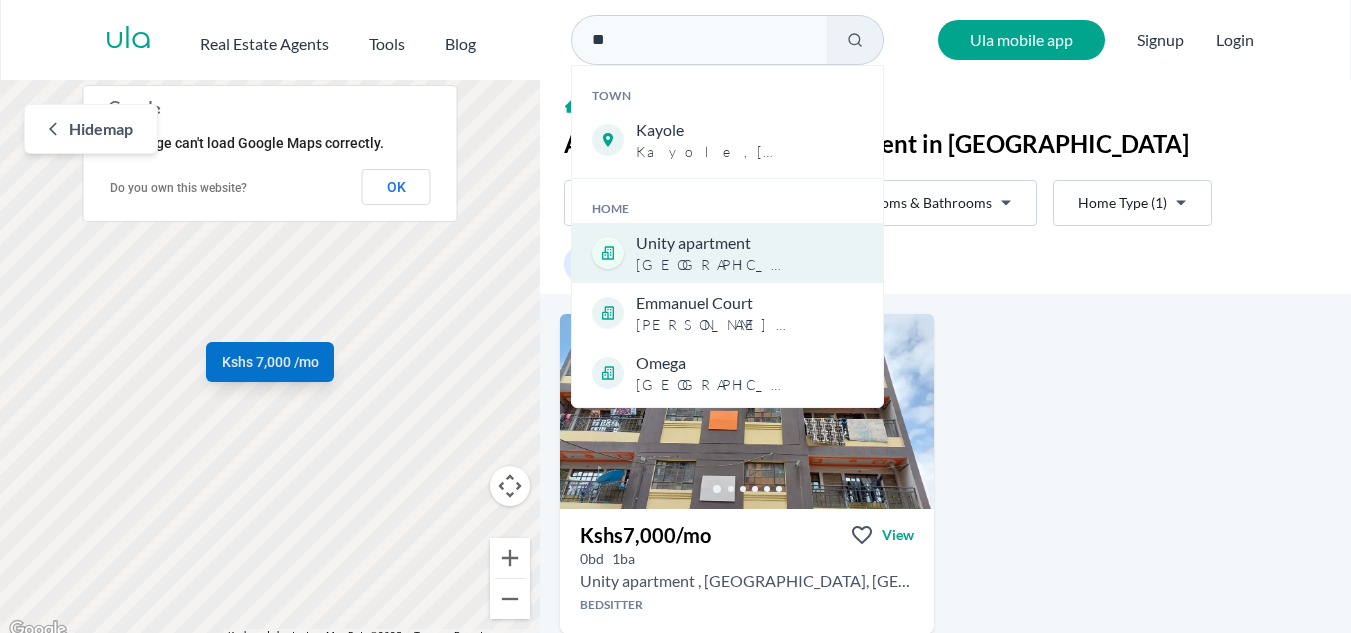 type on "**" 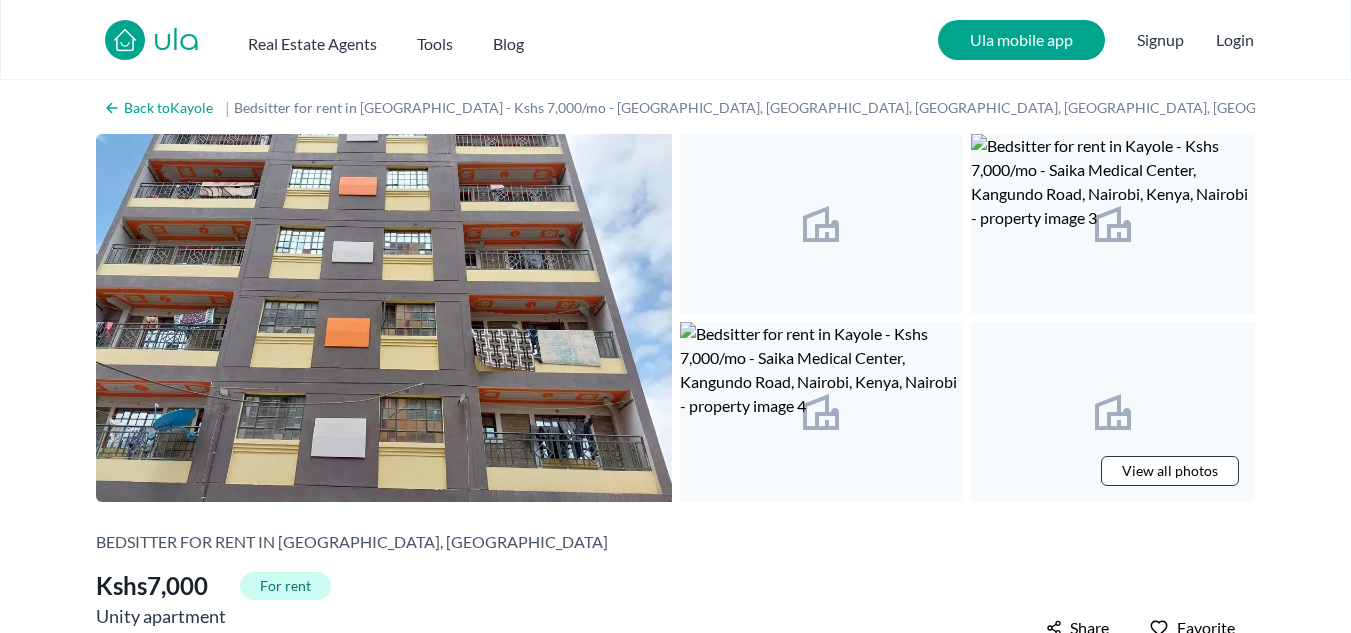 scroll, scrollTop: 0, scrollLeft: 0, axis: both 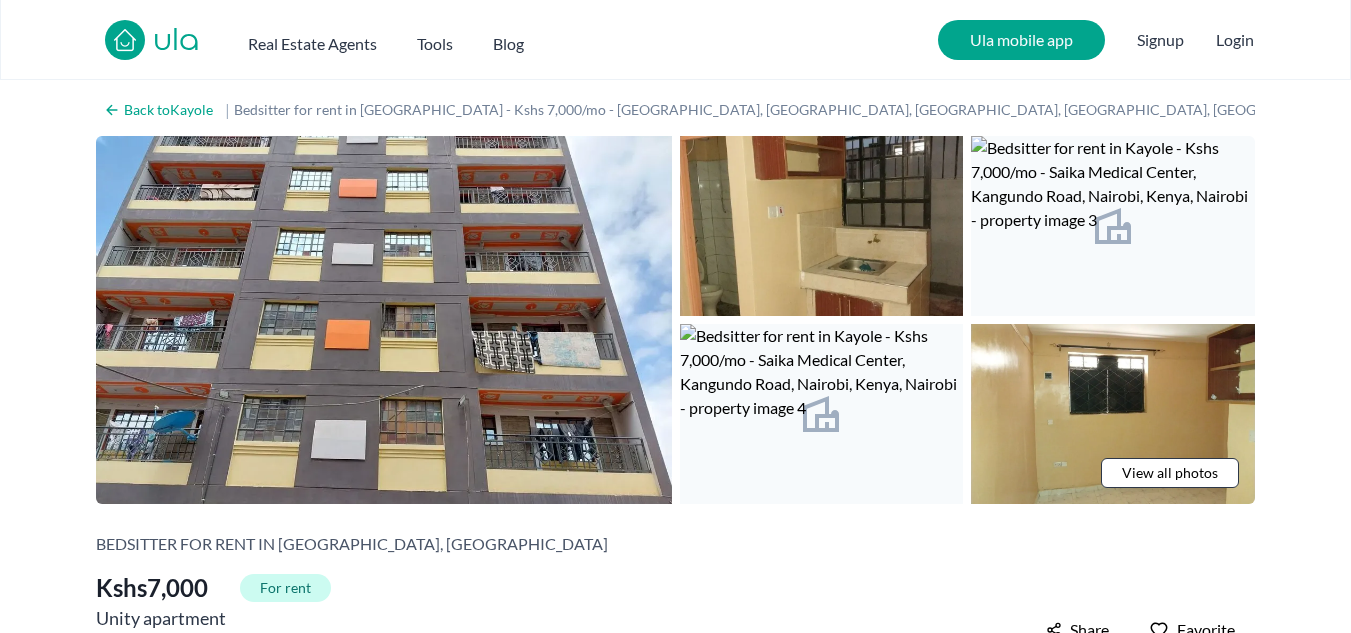 click on "View all photos" at bounding box center [1170, 473] 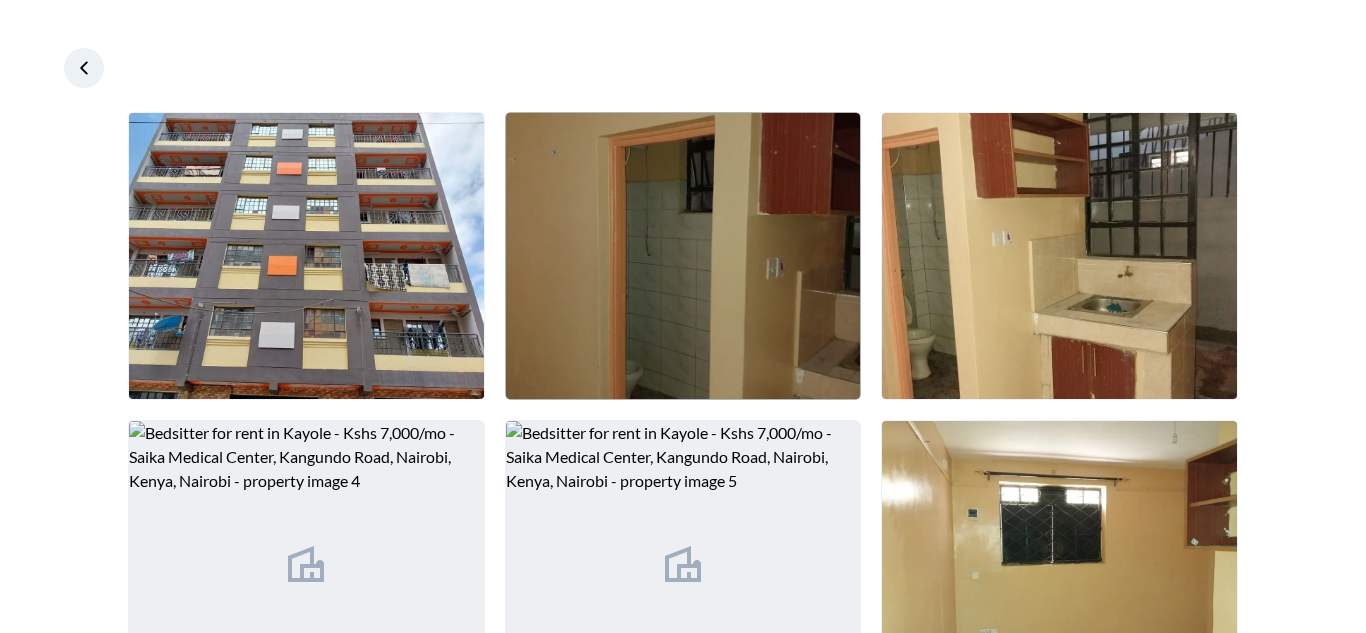 click at bounding box center [683, 256] 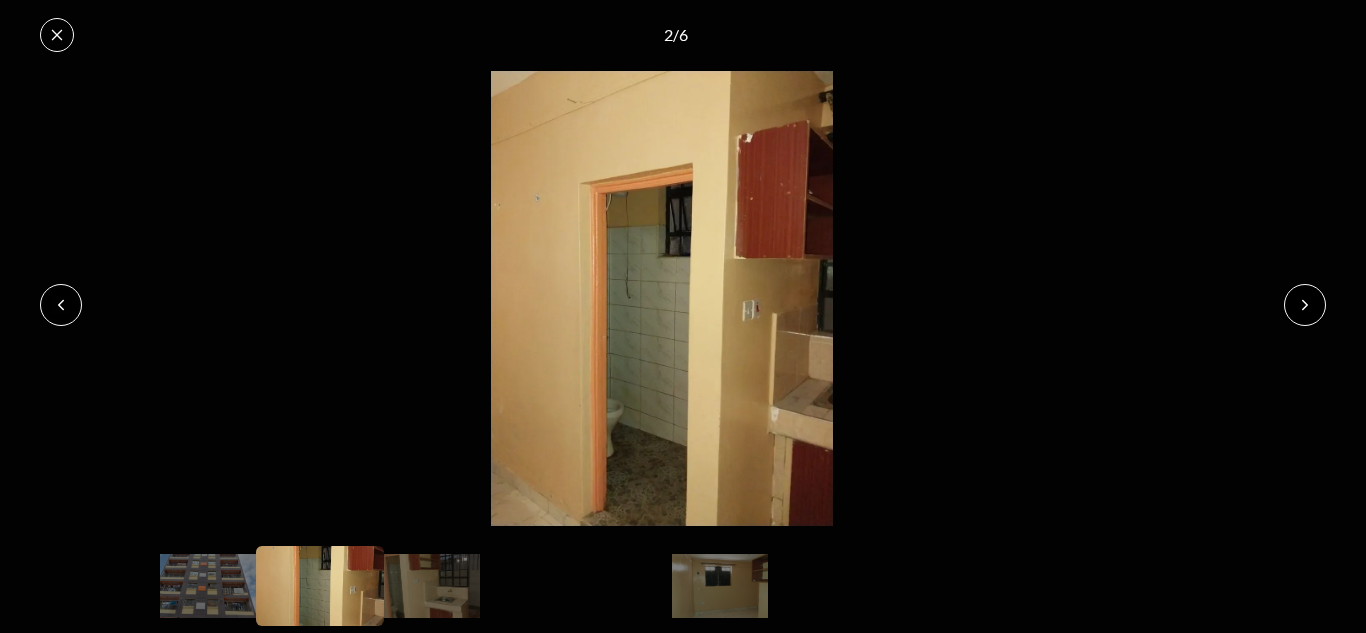 click at bounding box center [1305, 305] 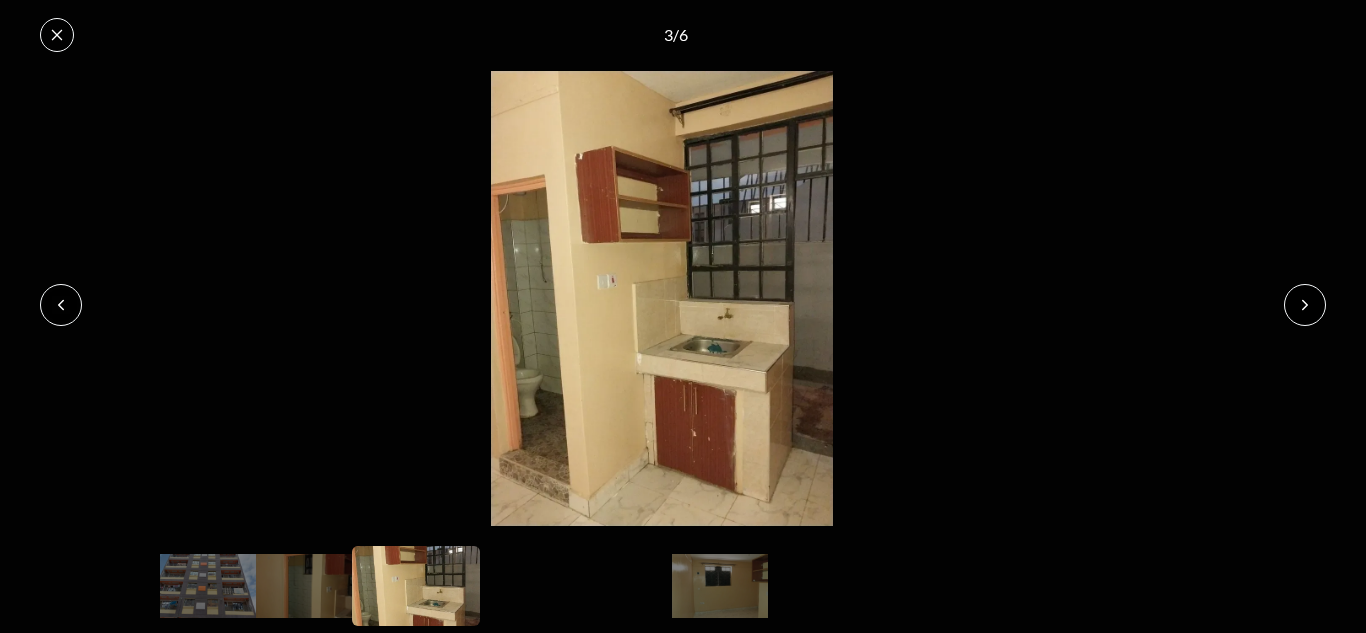 click at bounding box center [1305, 305] 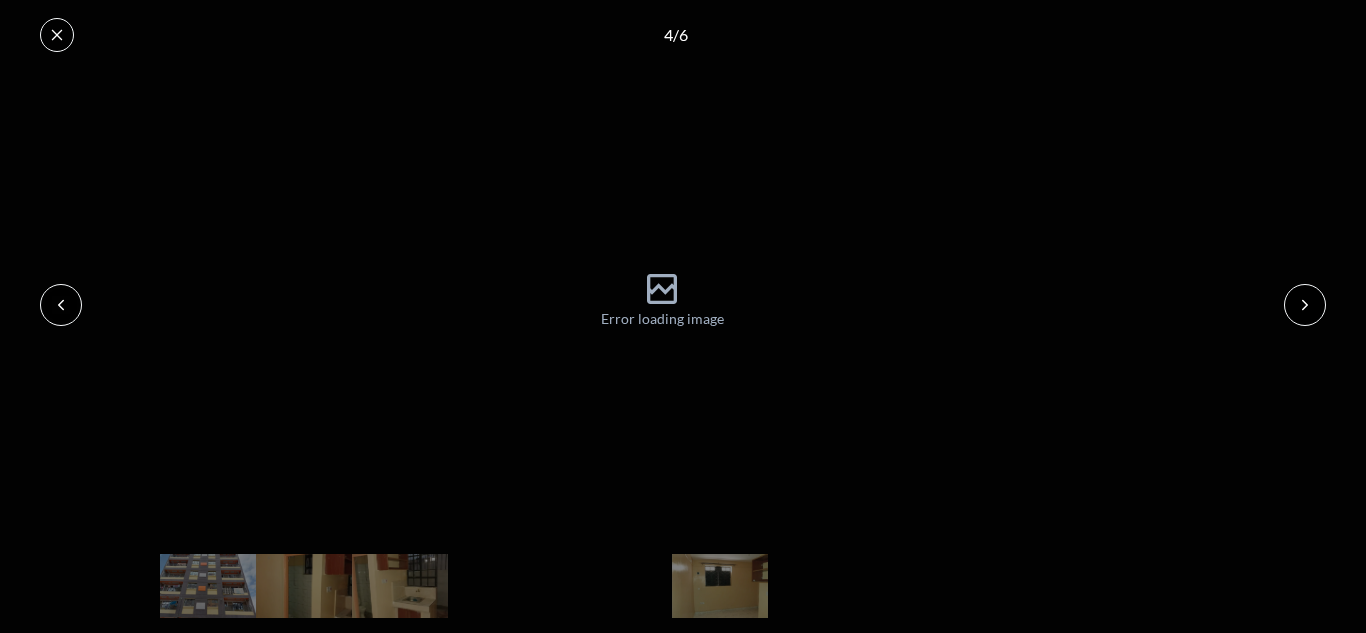 click at bounding box center [1305, 305] 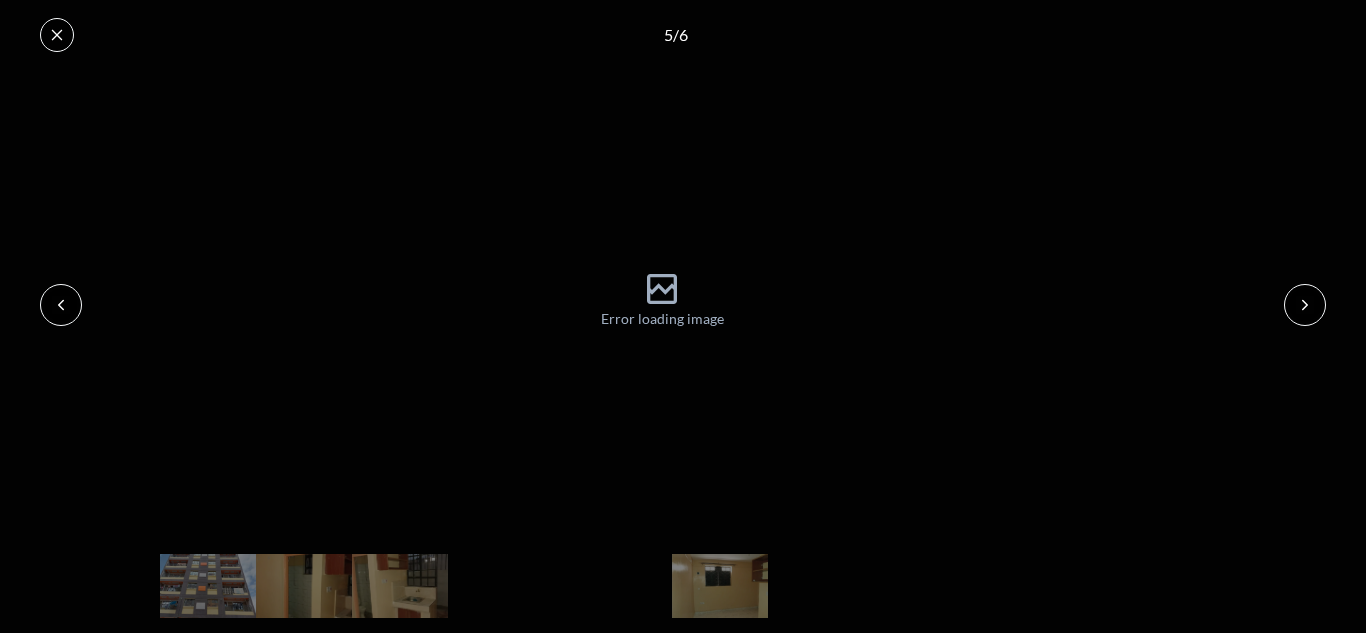 click at bounding box center [753, 585] 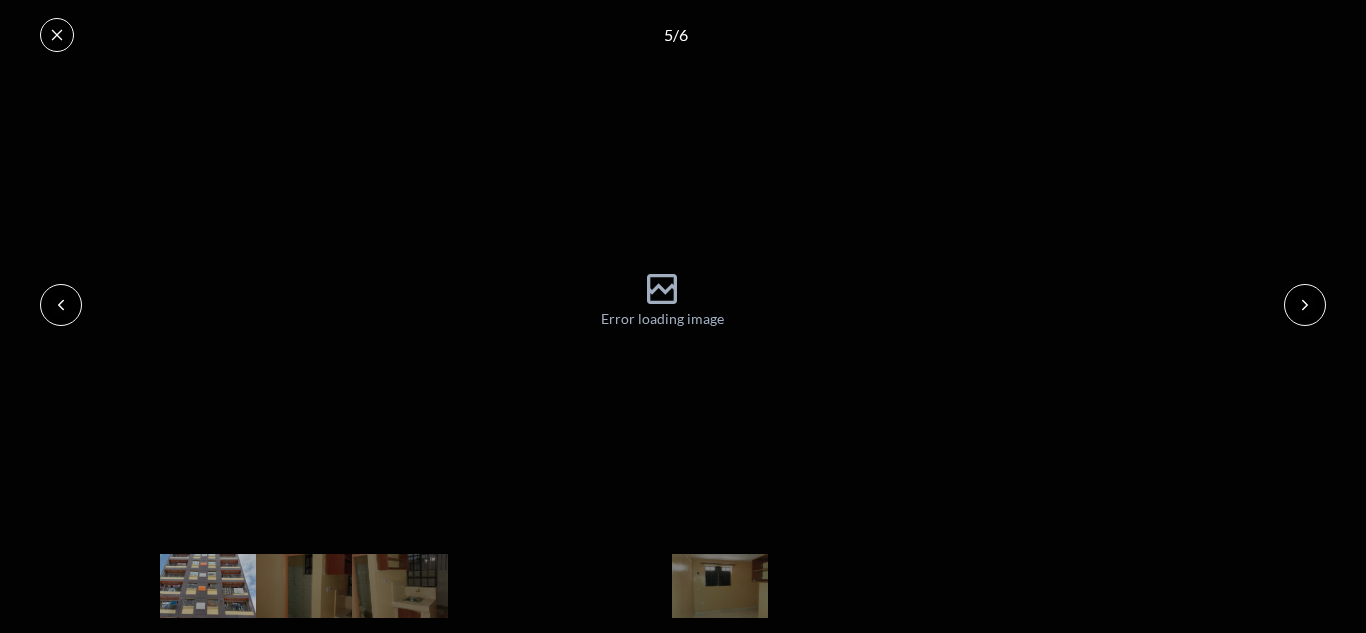 click at bounding box center (208, 586) 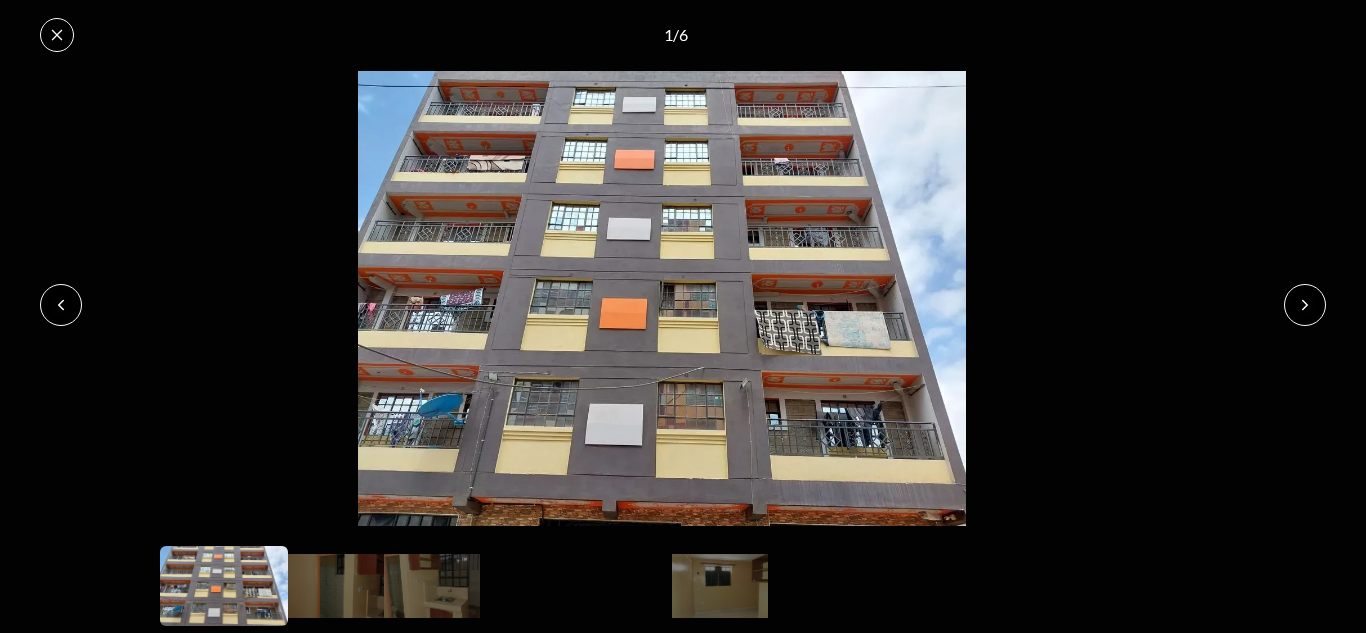click 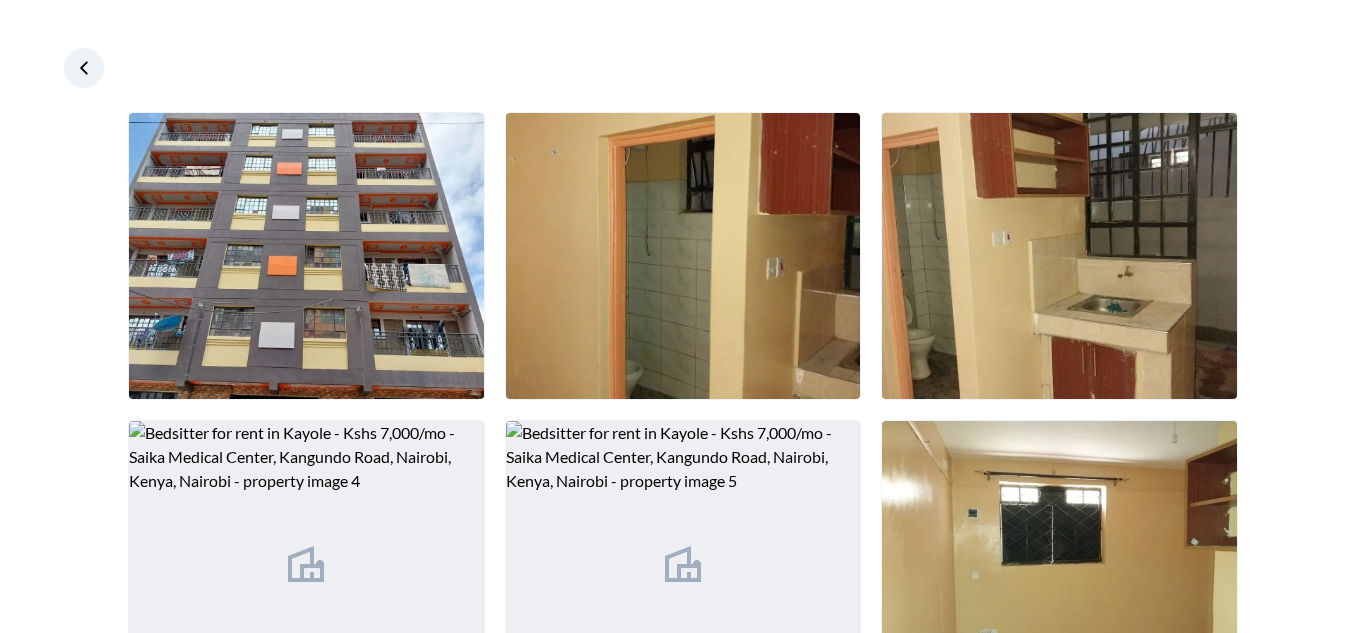 click at bounding box center [84, 68] 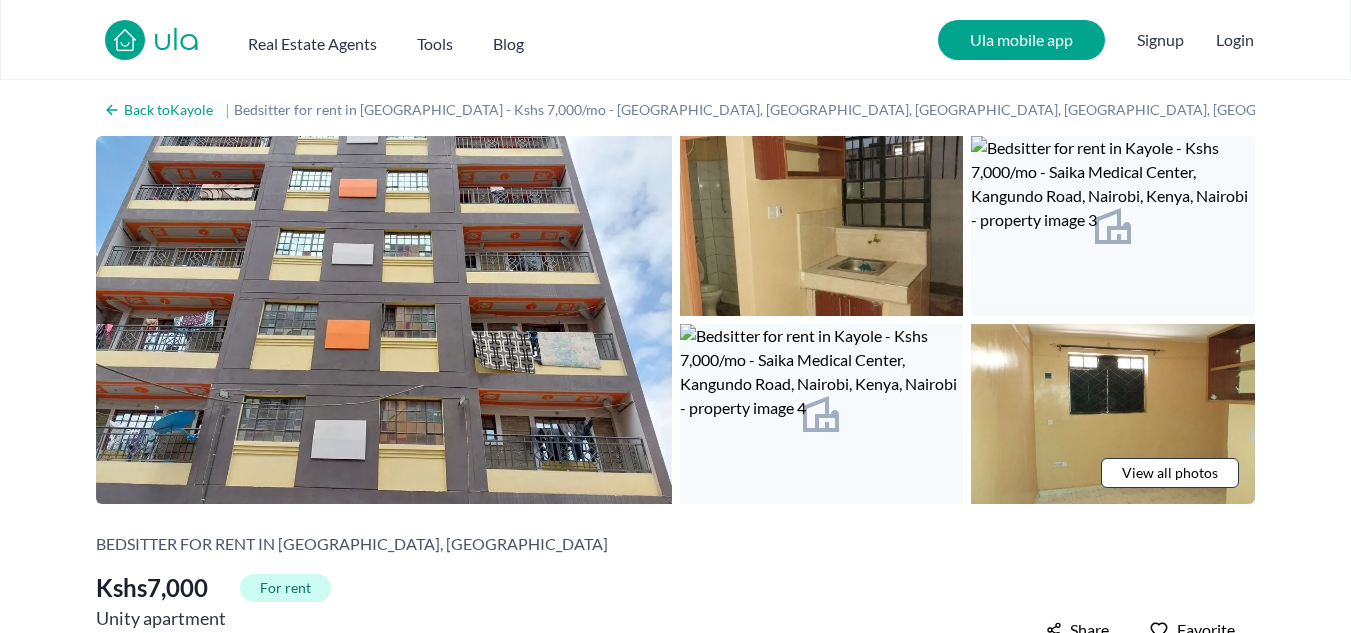drag, startPoint x: 1290, startPoint y: 264, endPoint x: 1365, endPoint y: 282, distance: 77.12976 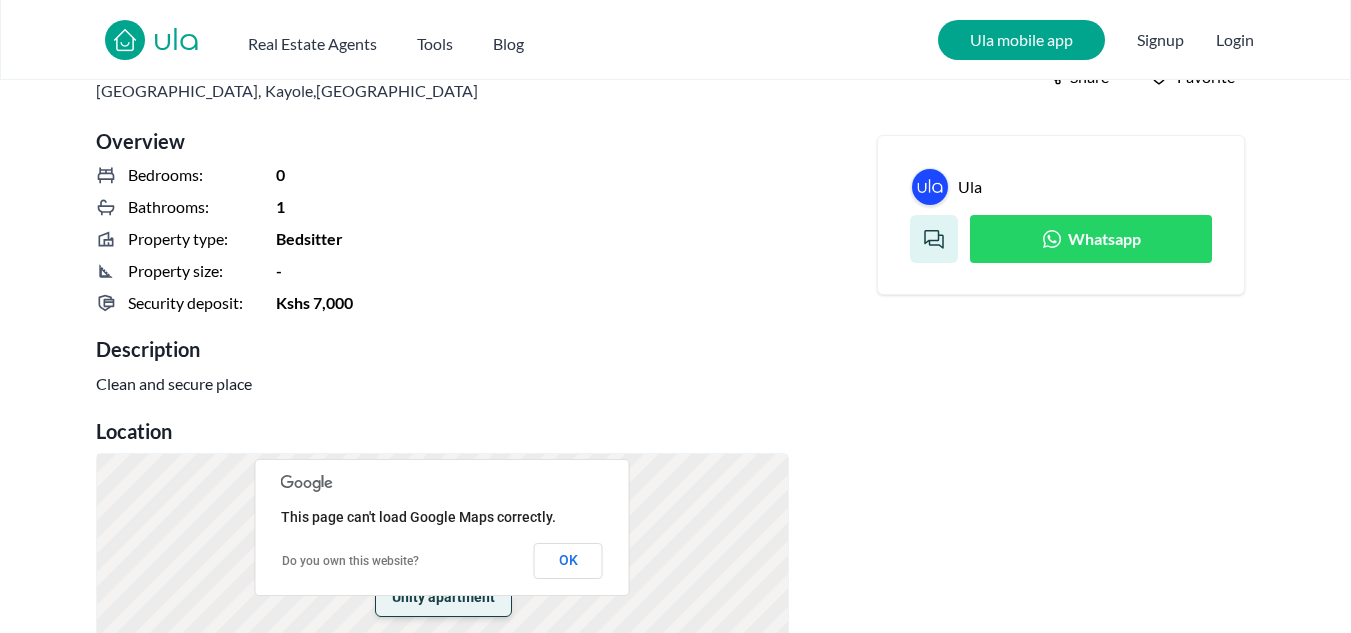 scroll, scrollTop: 1106, scrollLeft: 0, axis: vertical 